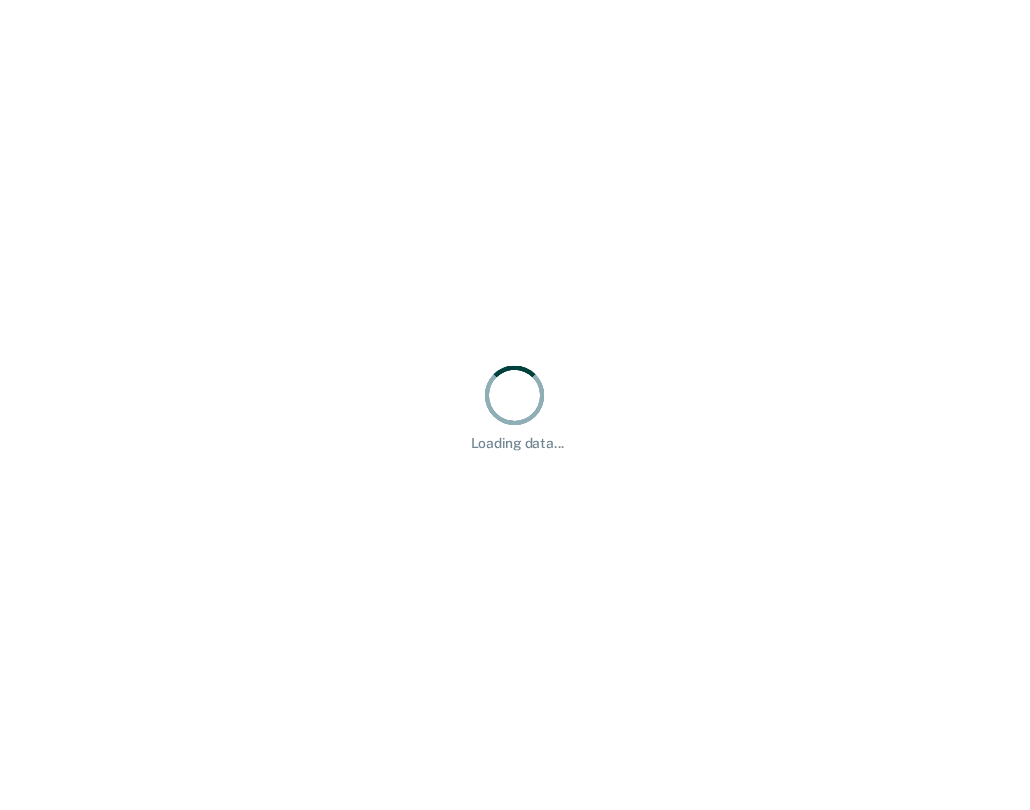 scroll, scrollTop: 0, scrollLeft: 0, axis: both 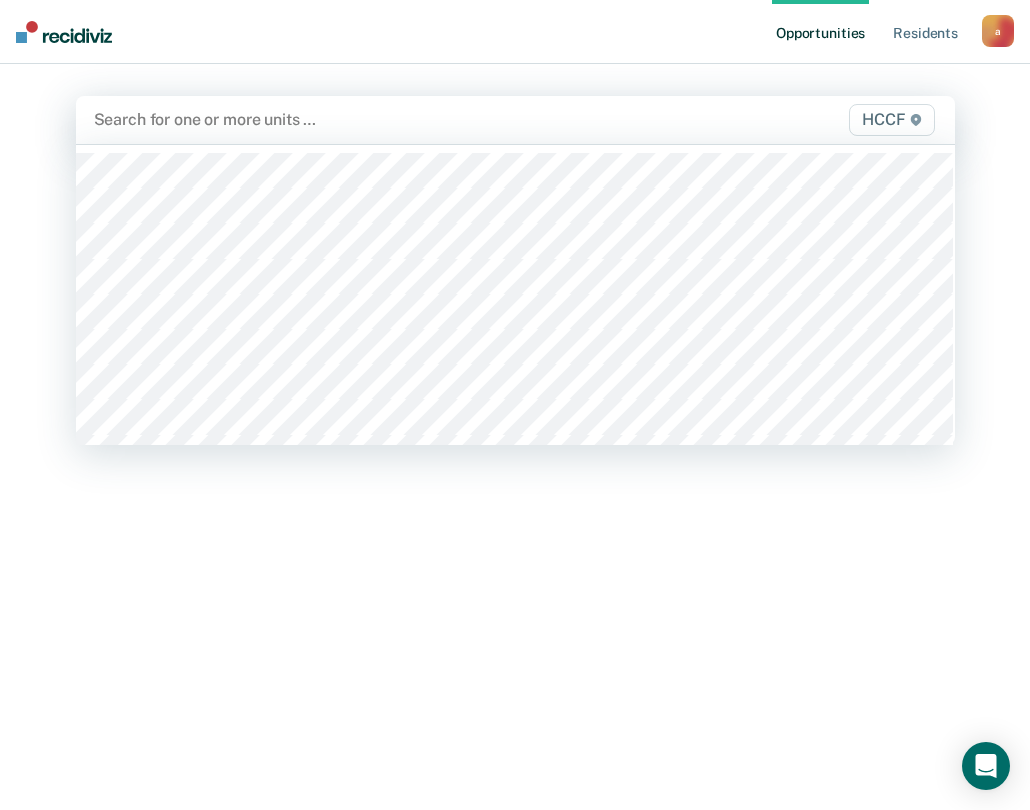 click at bounding box center [388, 119] 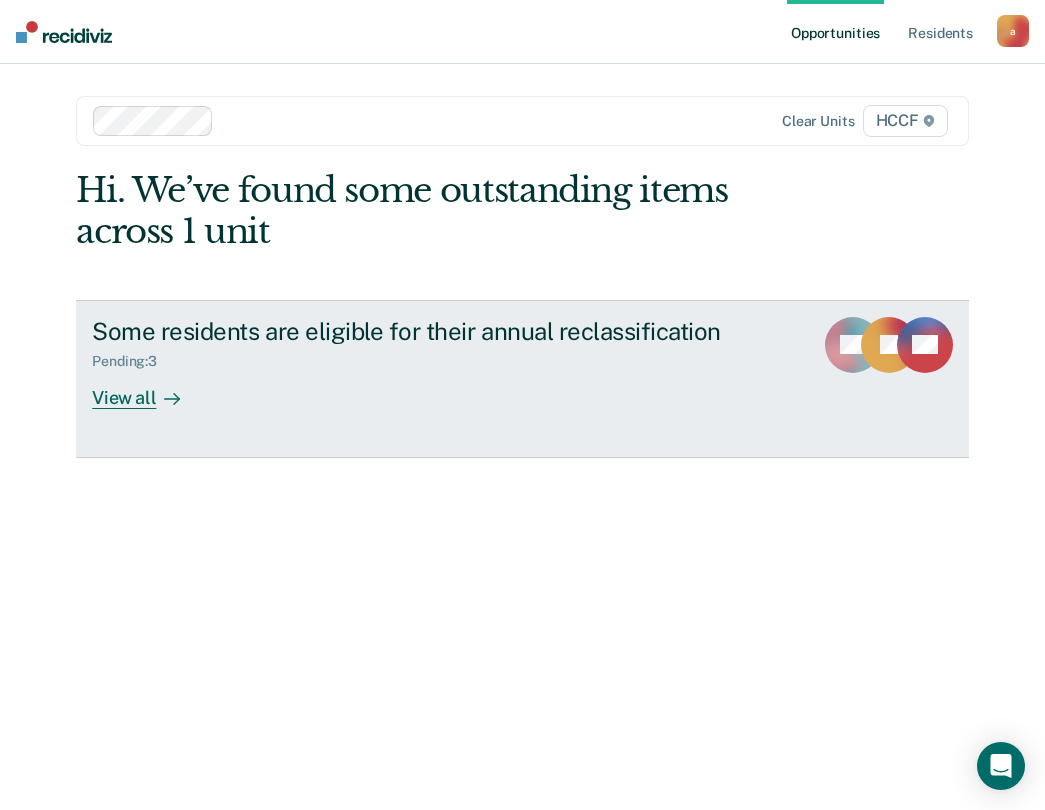 click at bounding box center [168, 397] 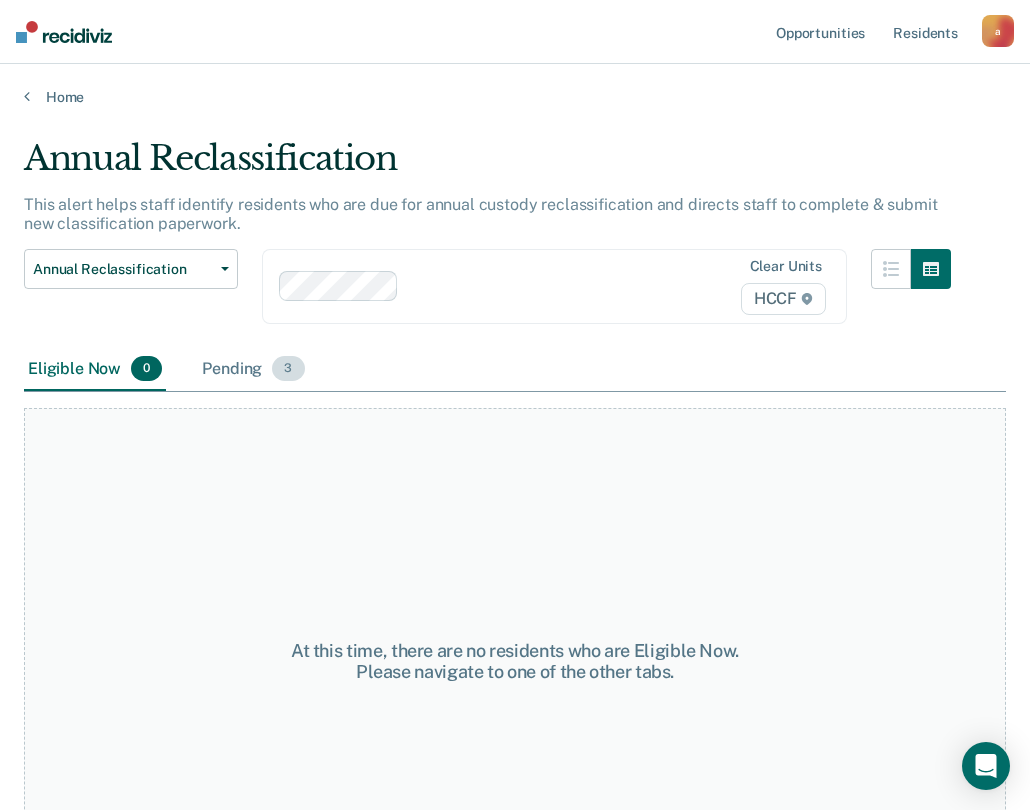 click on "Pending 3" at bounding box center (253, 370) 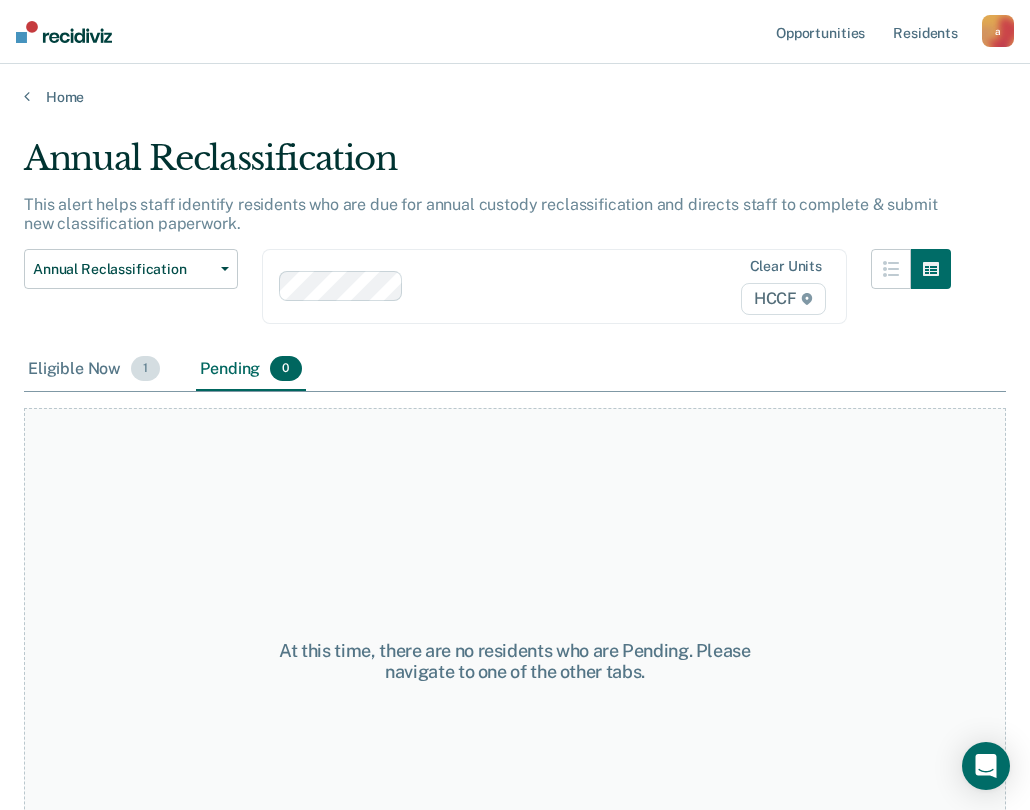 click on "Eligible Now 1" at bounding box center [94, 370] 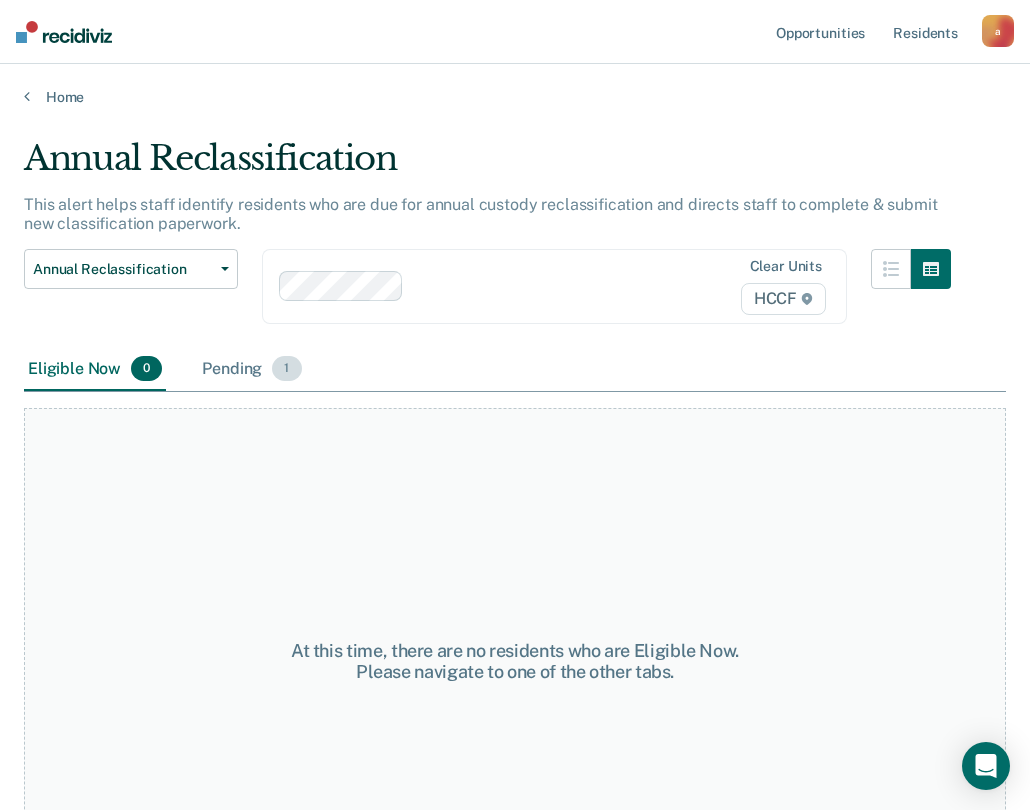 click on "Pending 1" at bounding box center (251, 370) 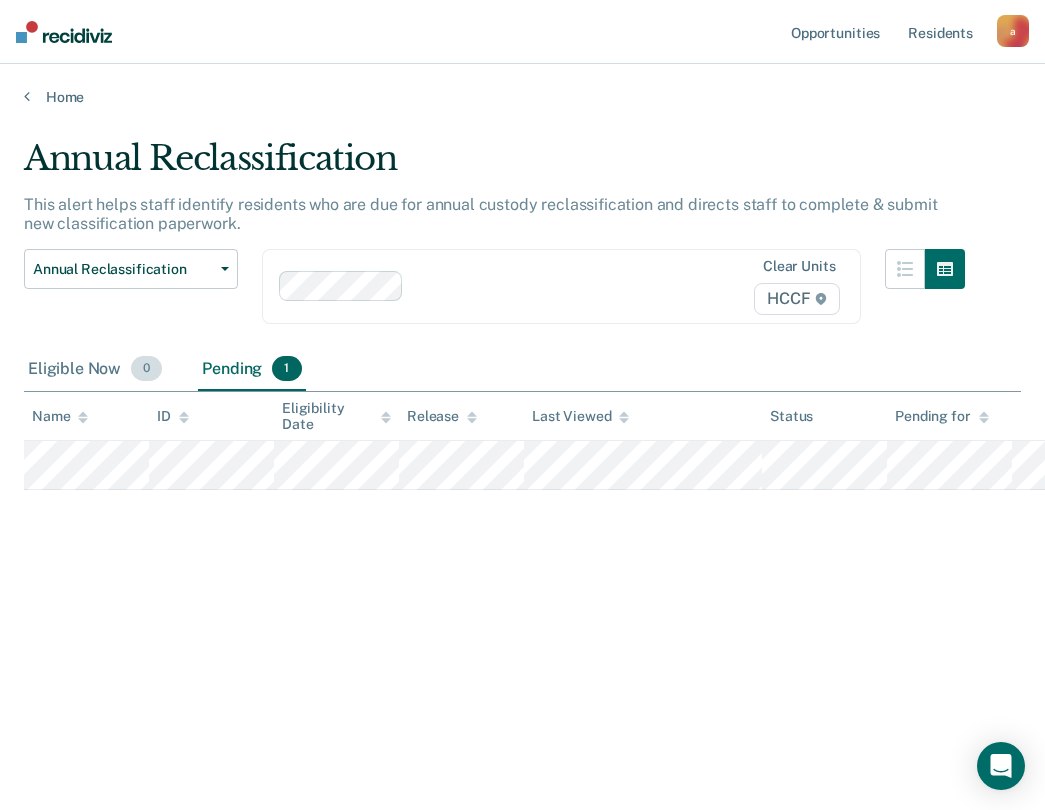 click on "Eligible Now 0" at bounding box center [95, 370] 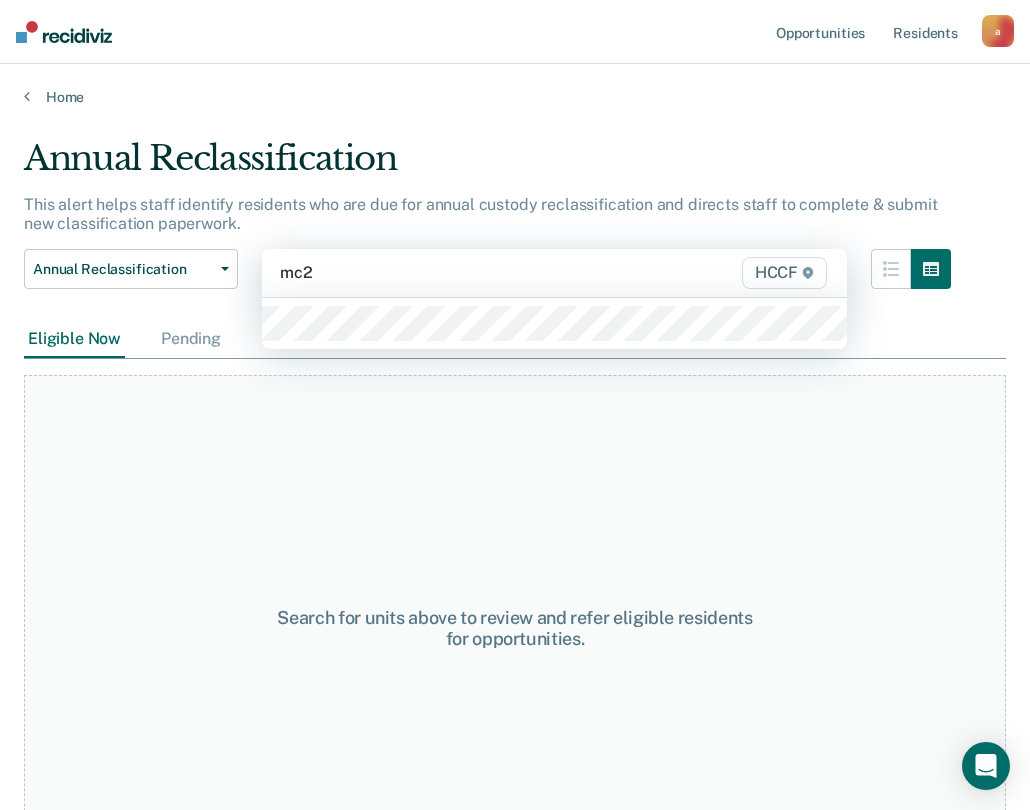 click at bounding box center [554, 323] 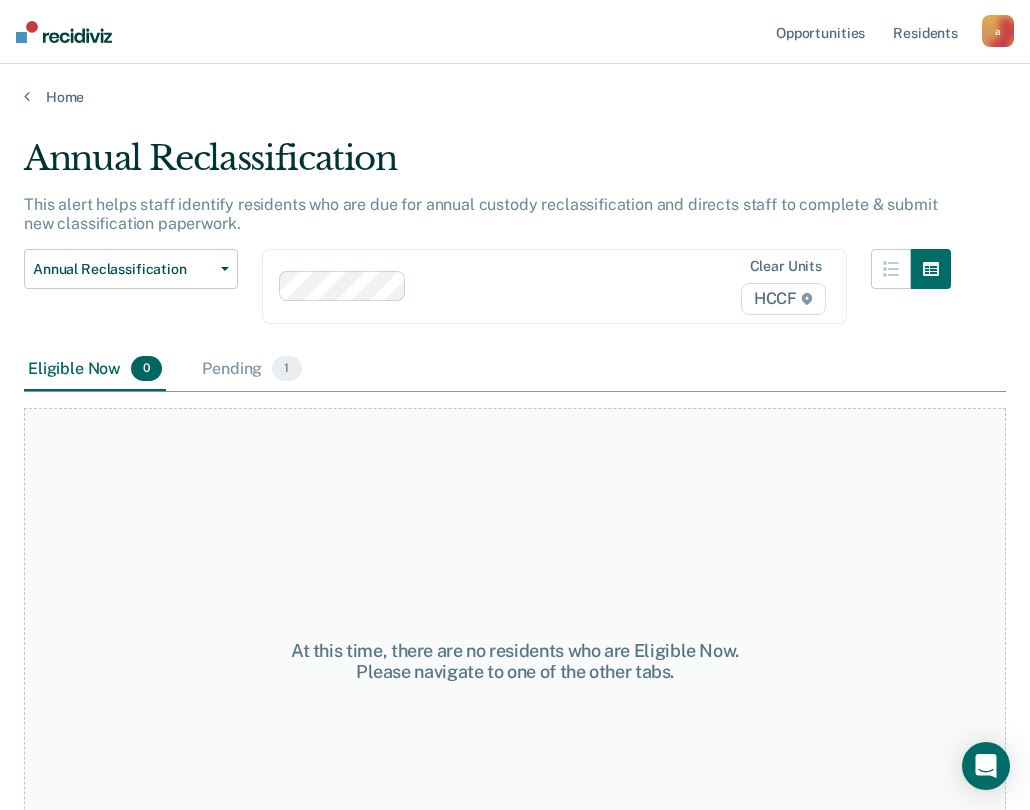 click on "Pending 1" at bounding box center (251, 370) 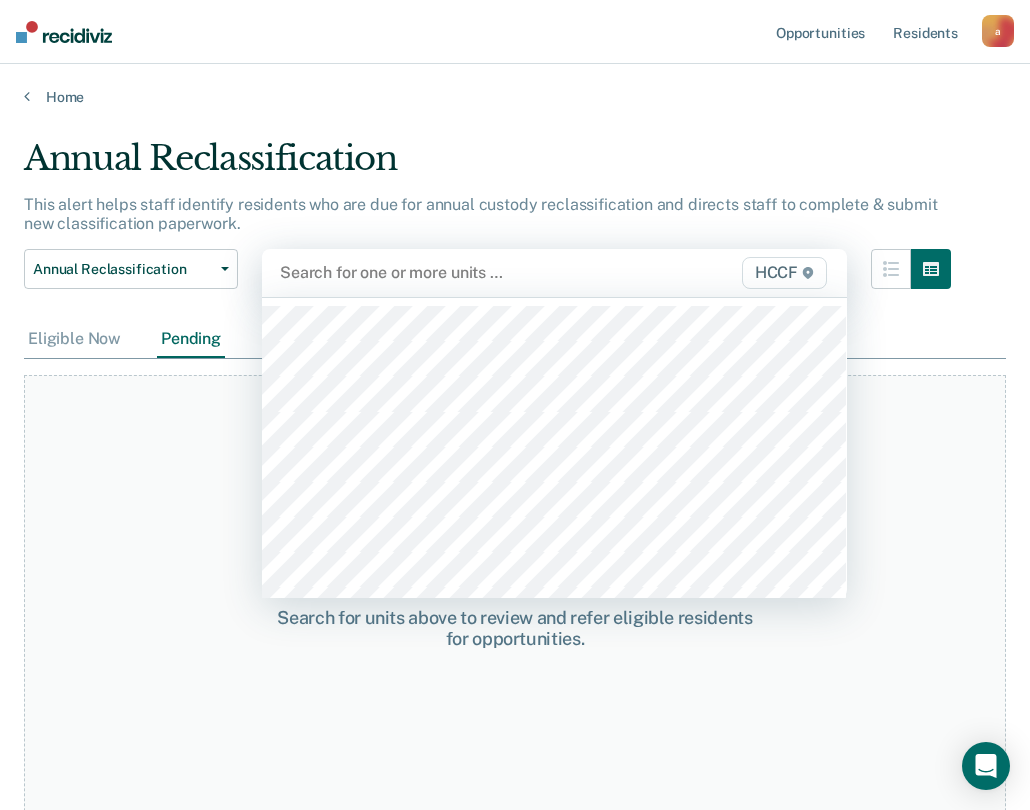 click at bounding box center (471, 272) 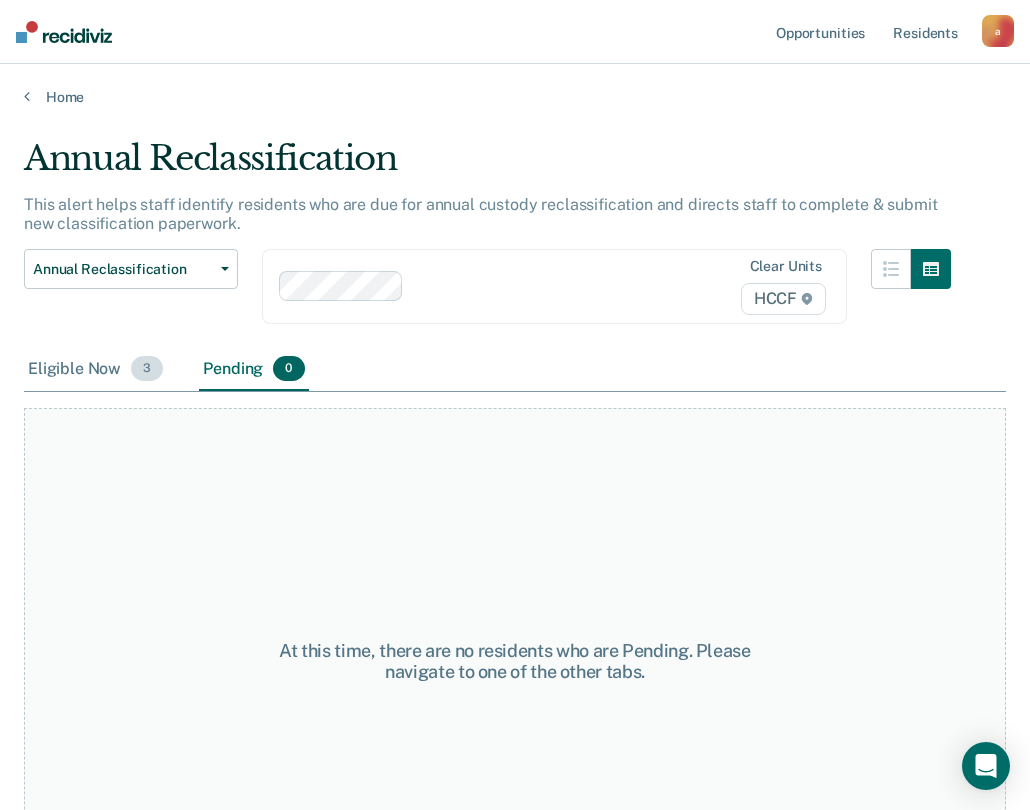 click on "Eligible Now 3" at bounding box center (95, 370) 